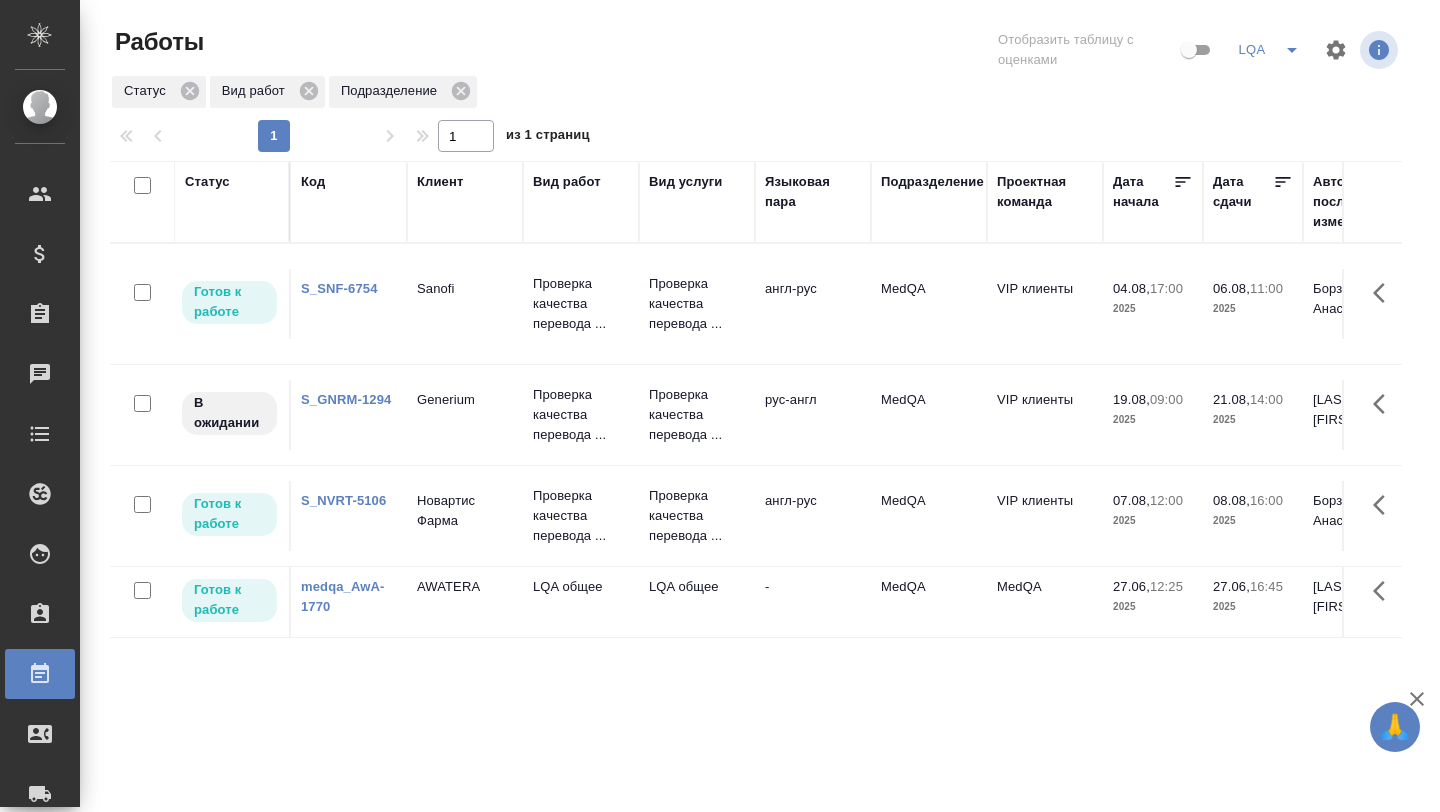 scroll, scrollTop: 0, scrollLeft: 0, axis: both 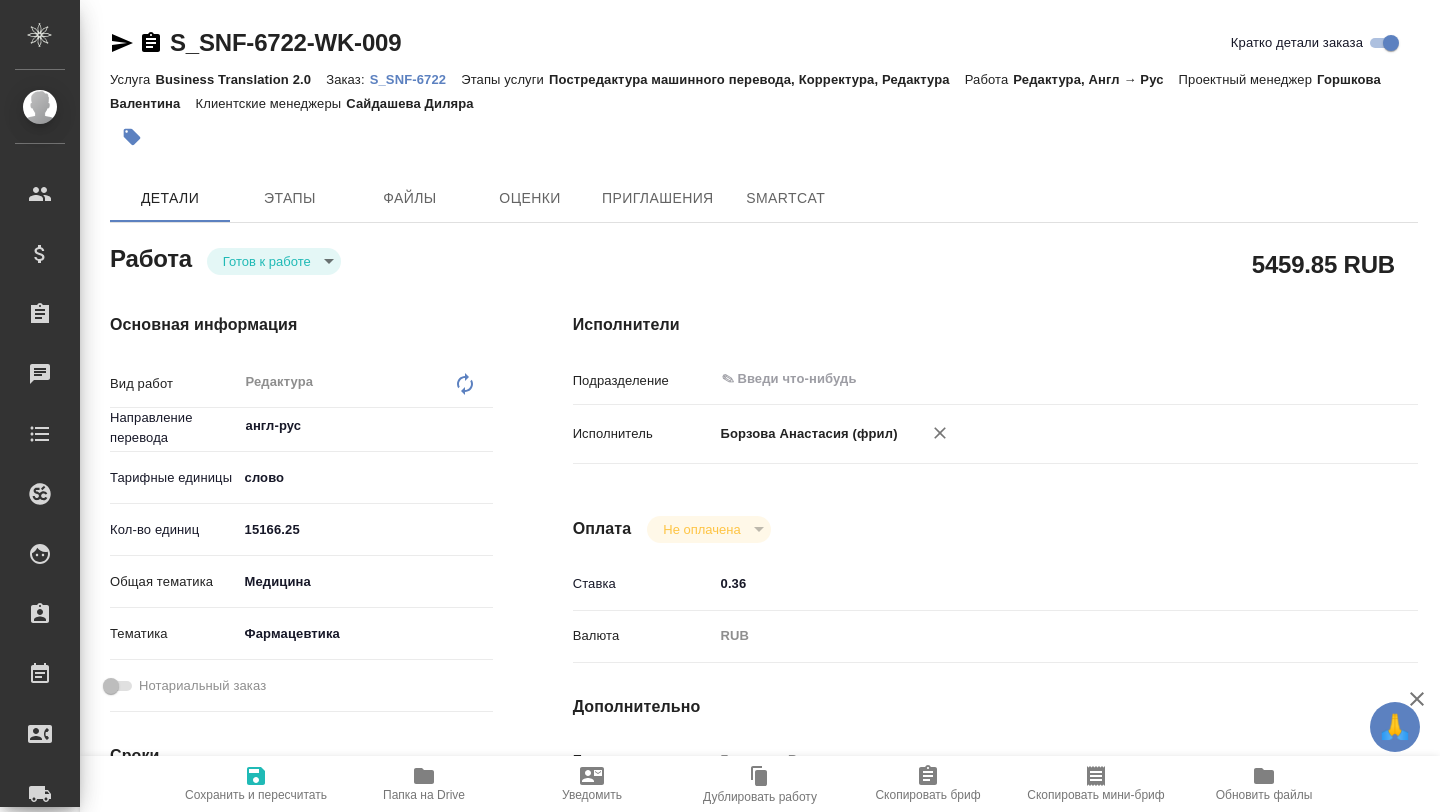 type on "x" 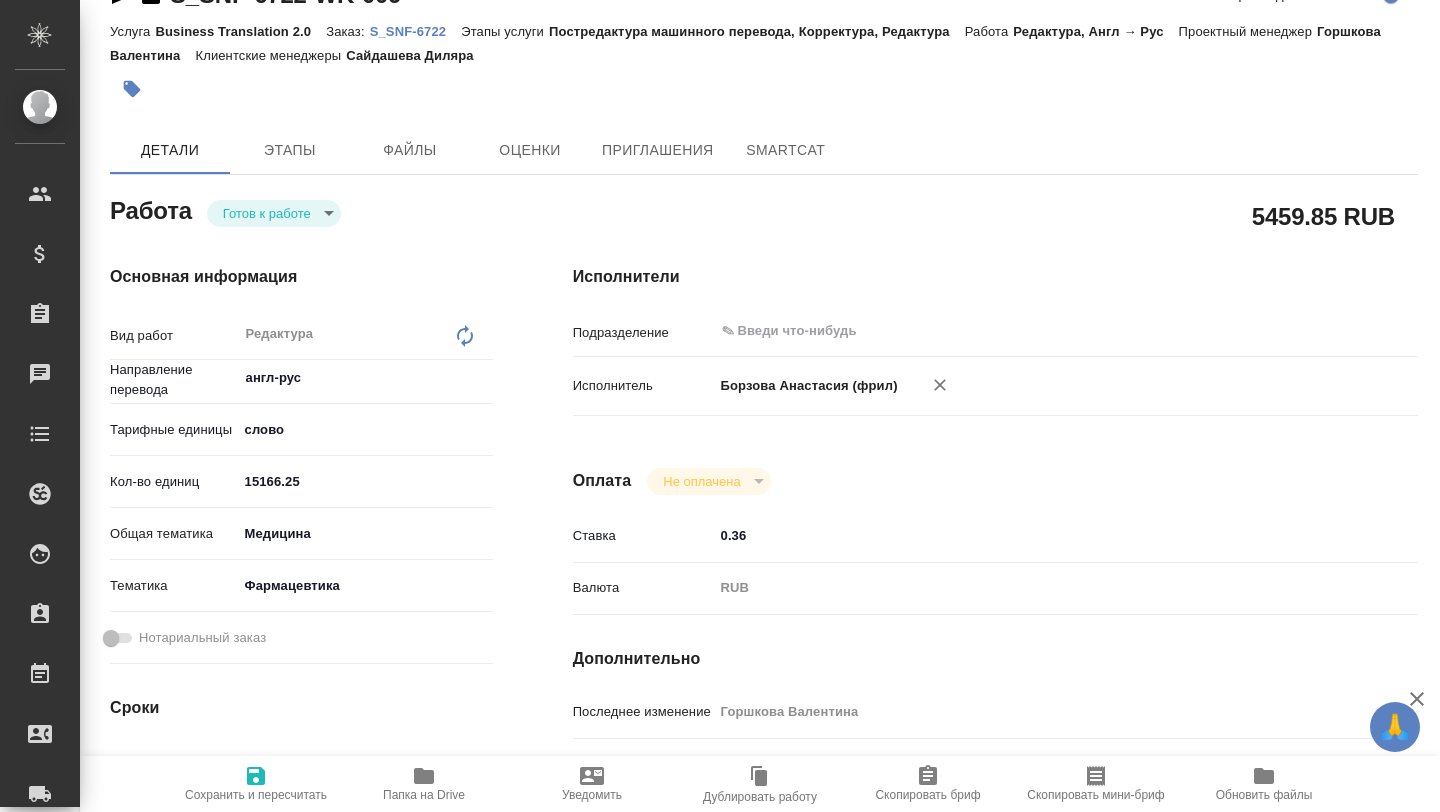 type on "x" 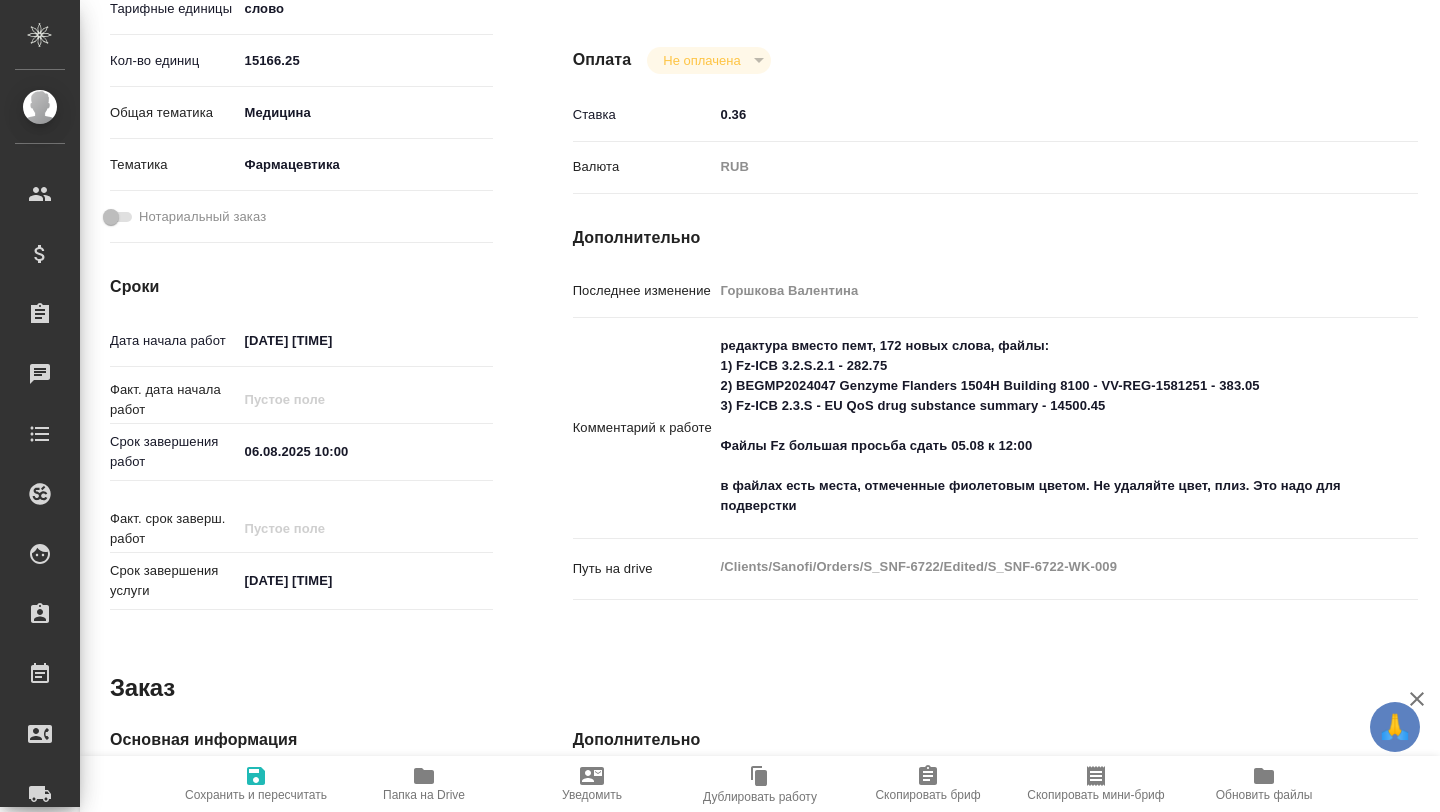 scroll, scrollTop: 471, scrollLeft: 0, axis: vertical 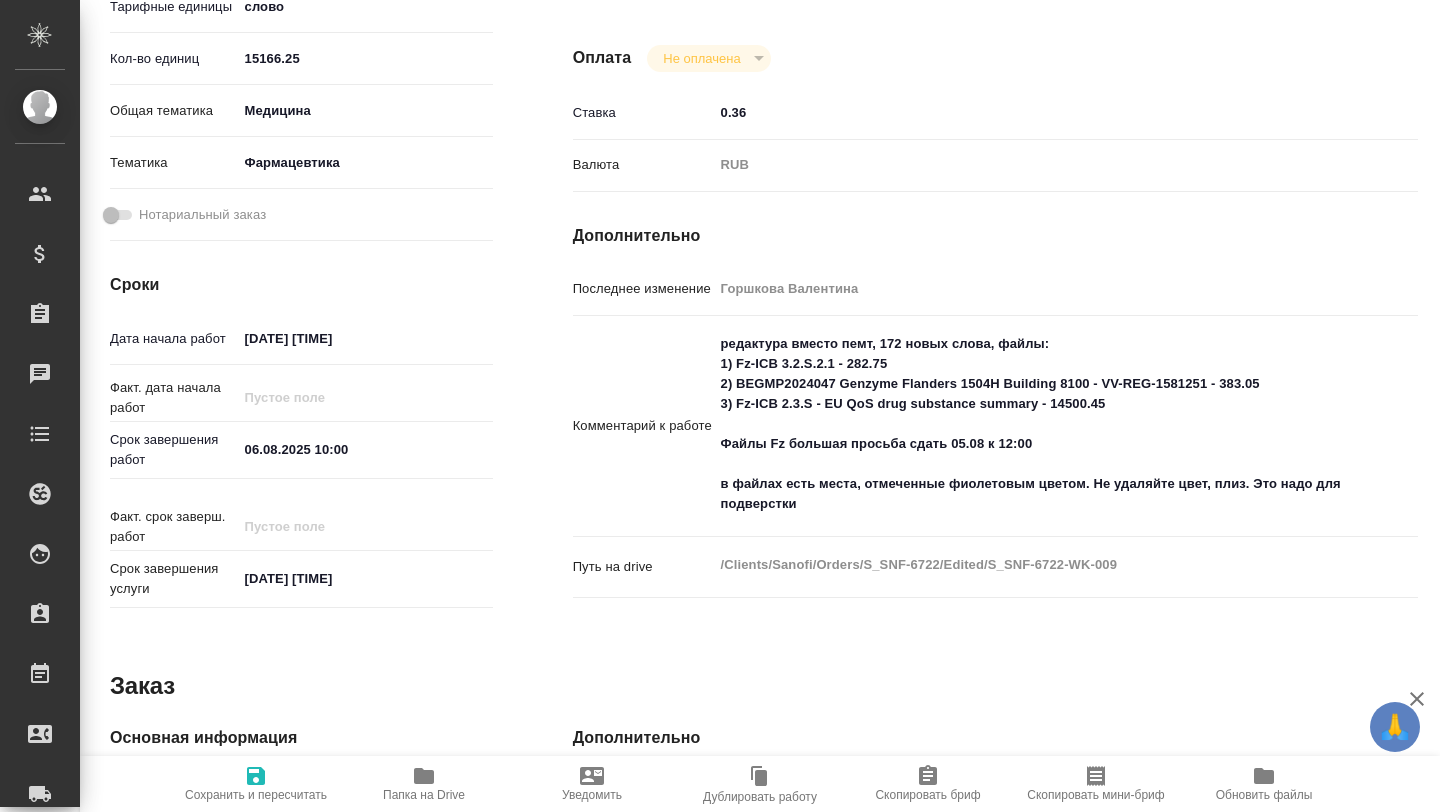 type on "x" 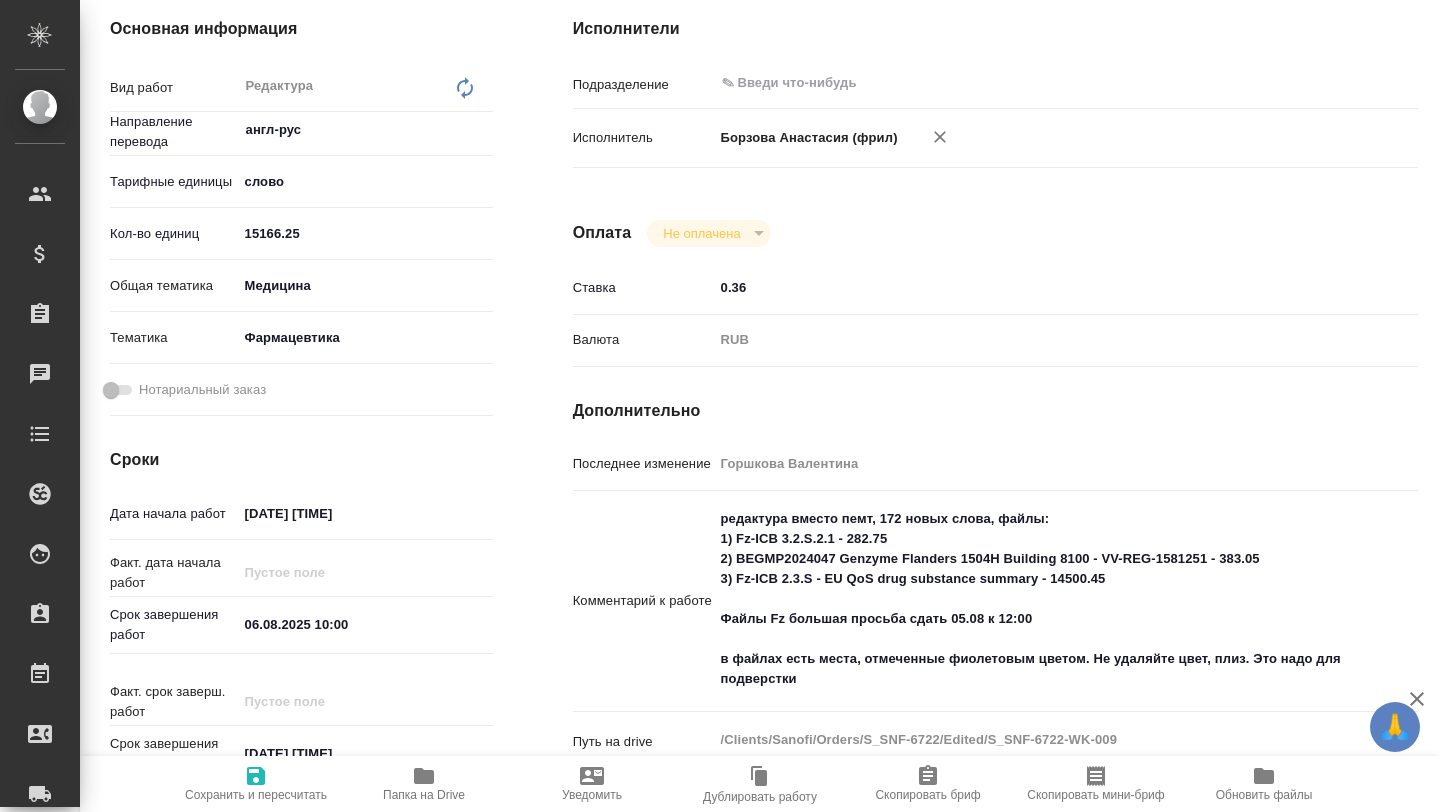 scroll, scrollTop: 0, scrollLeft: 0, axis: both 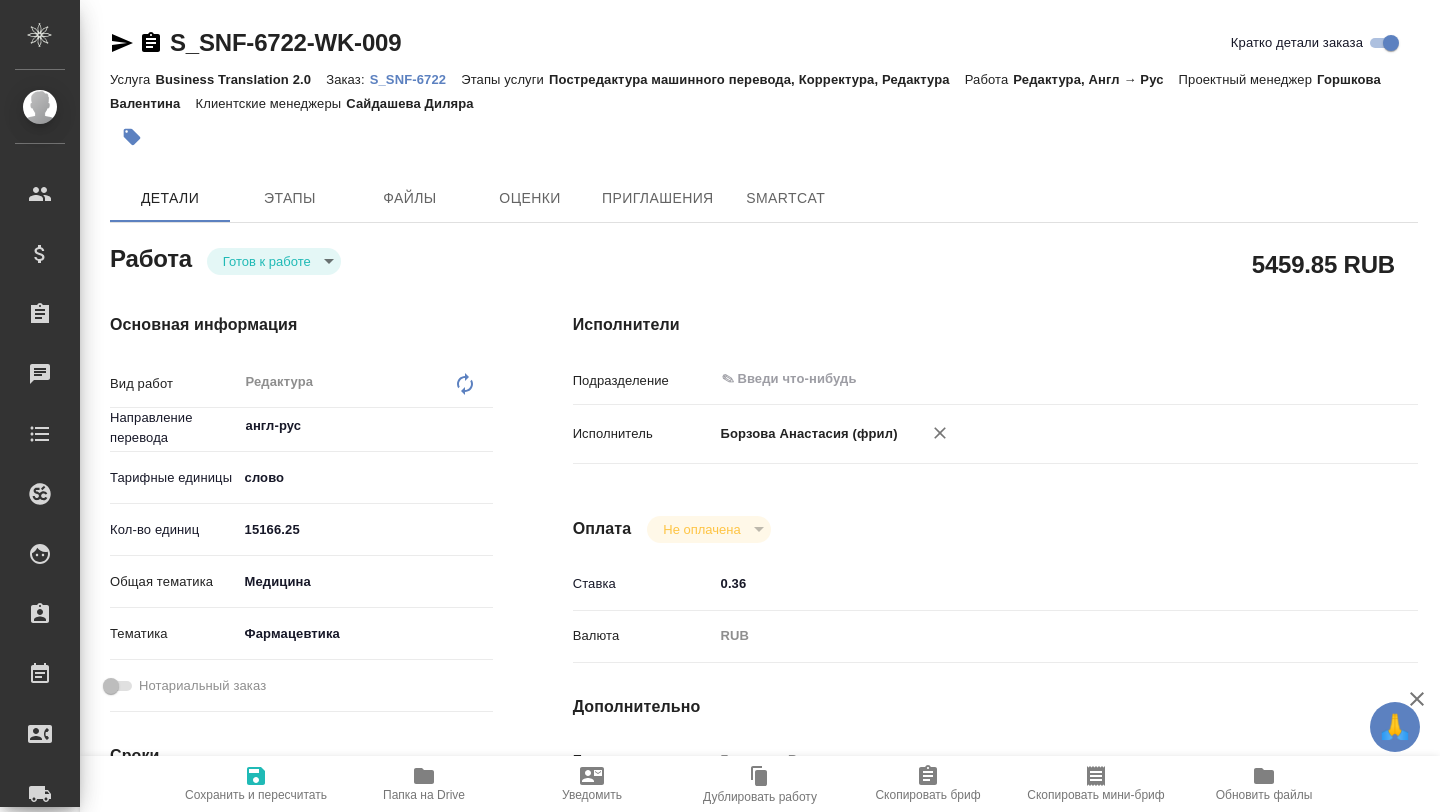 click on "S_SNF-6722" at bounding box center [416, 79] 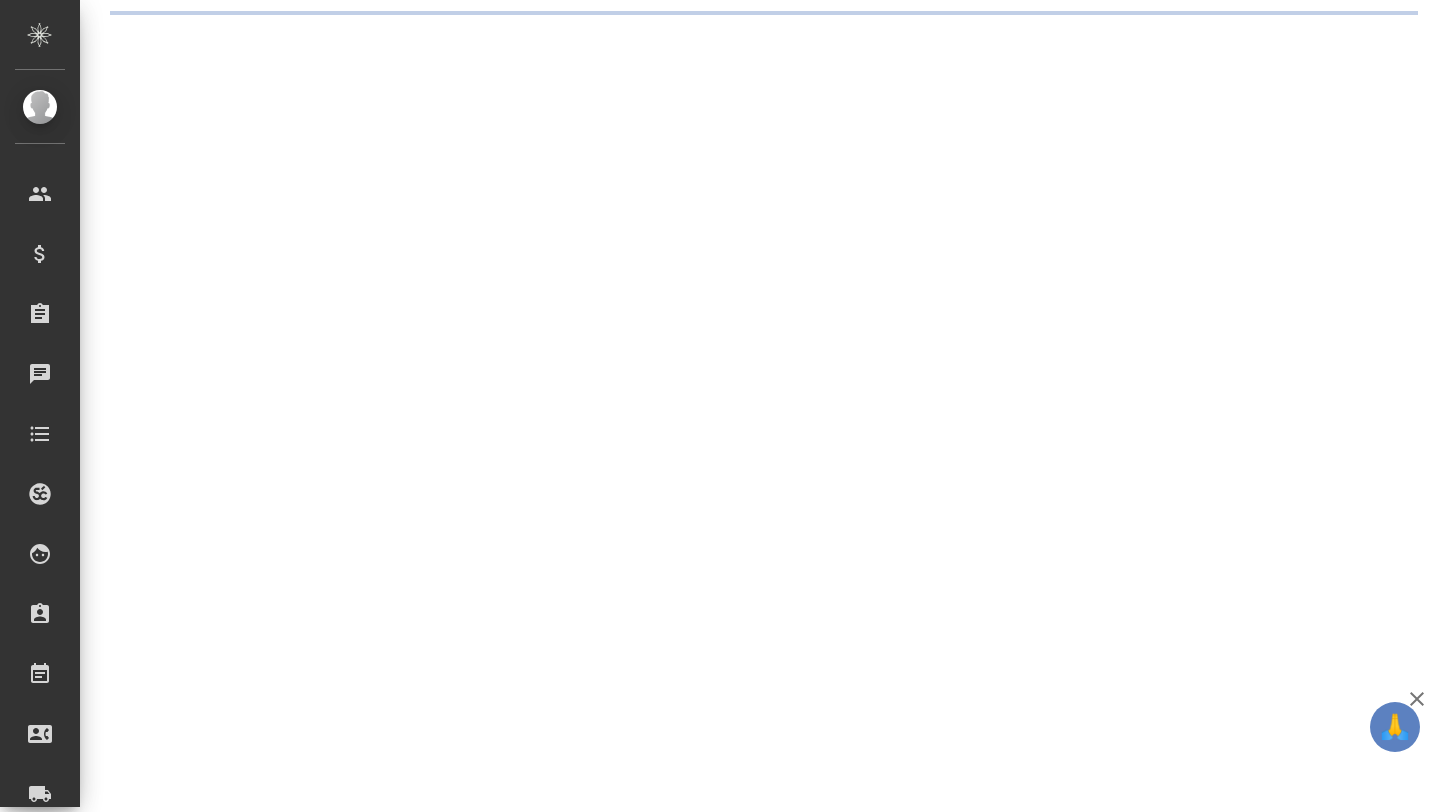 scroll, scrollTop: 0, scrollLeft: 0, axis: both 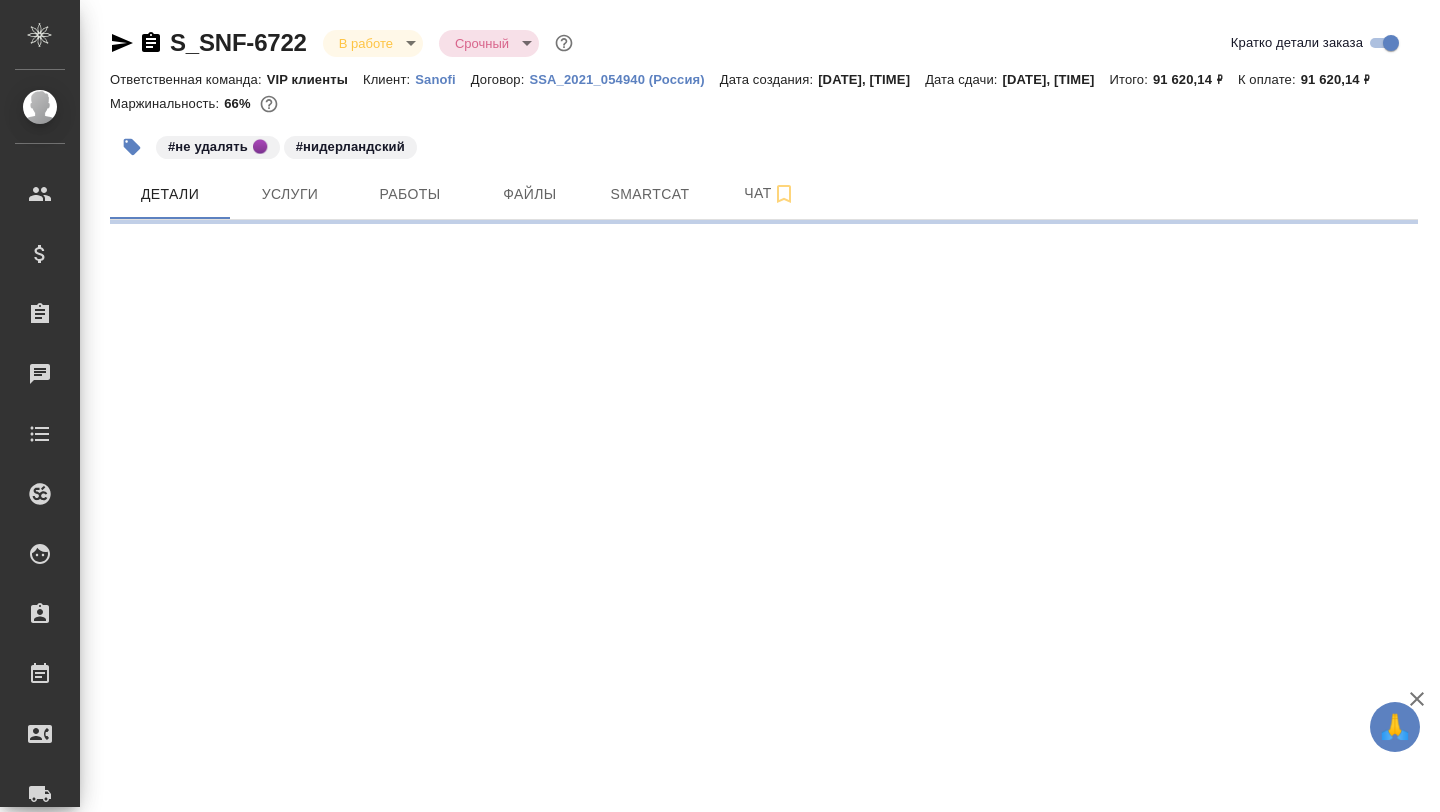 select on "RU" 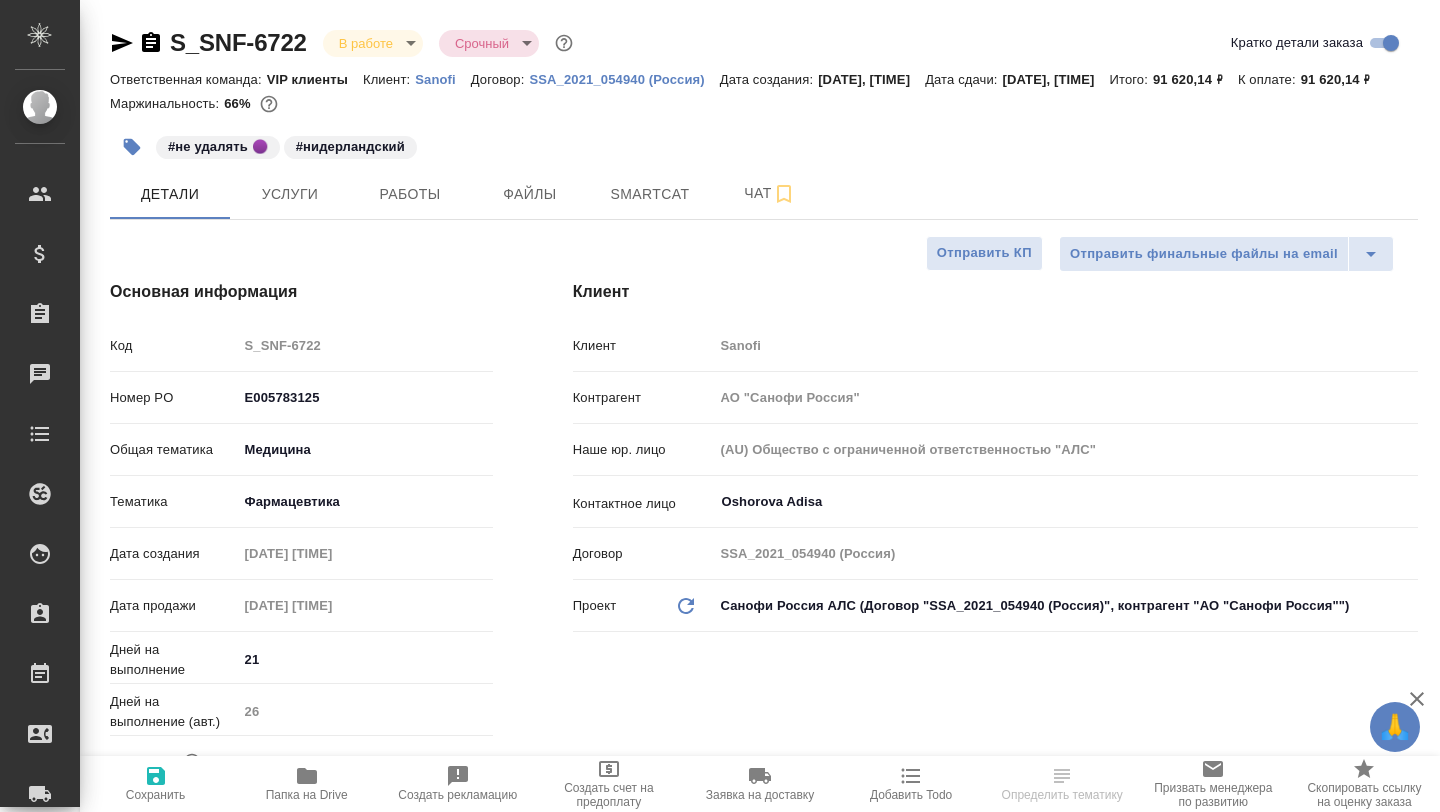 type on "x" 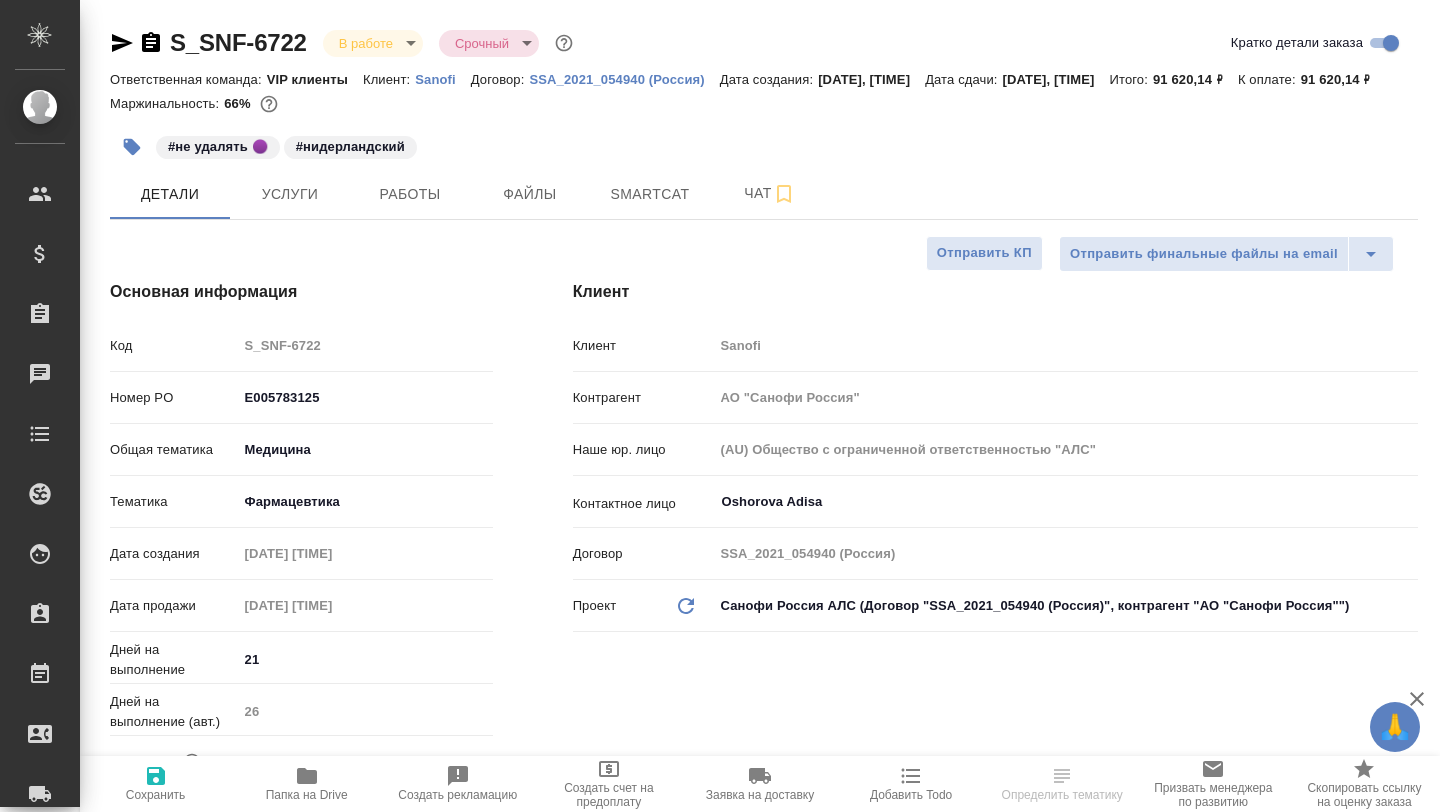 type on "x" 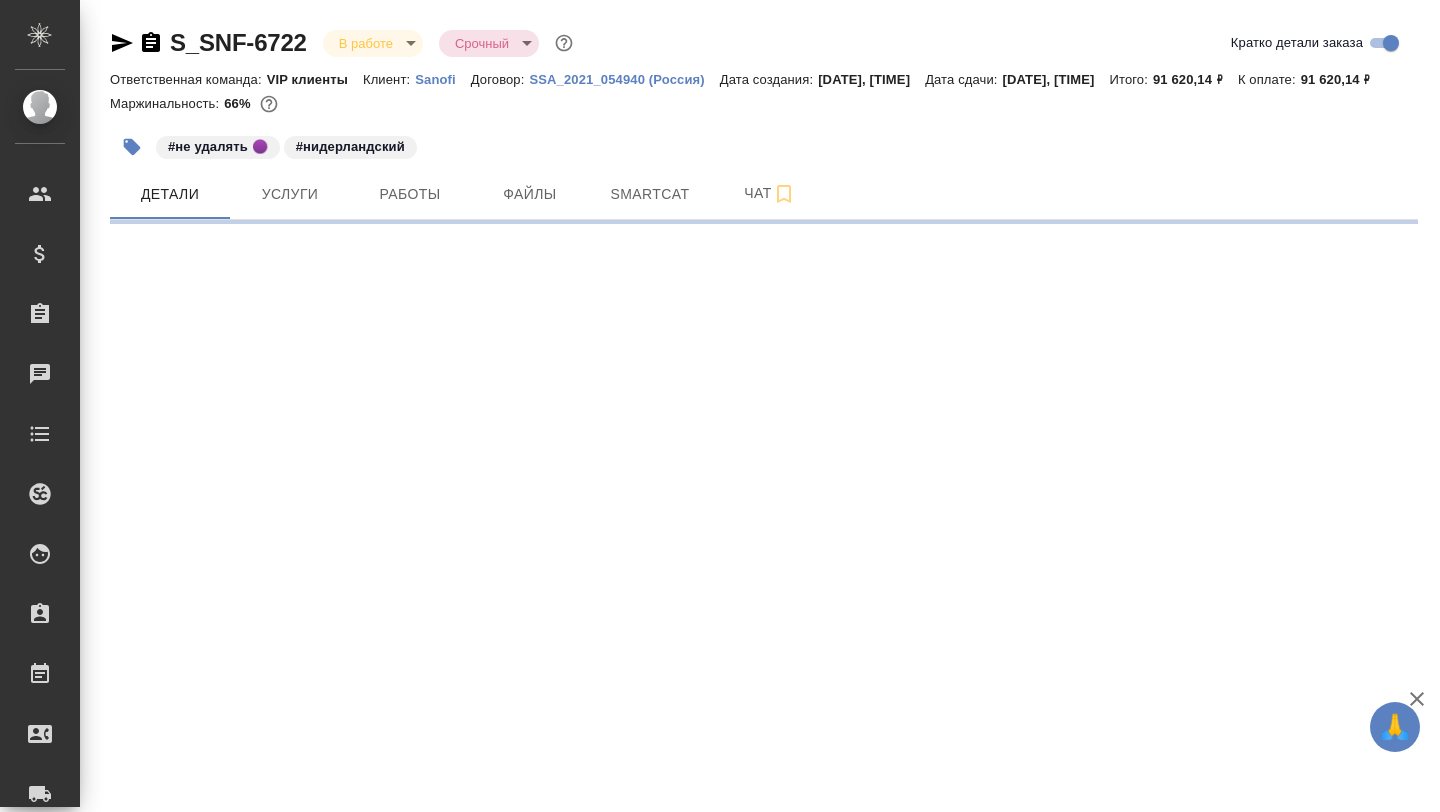 select on "RU" 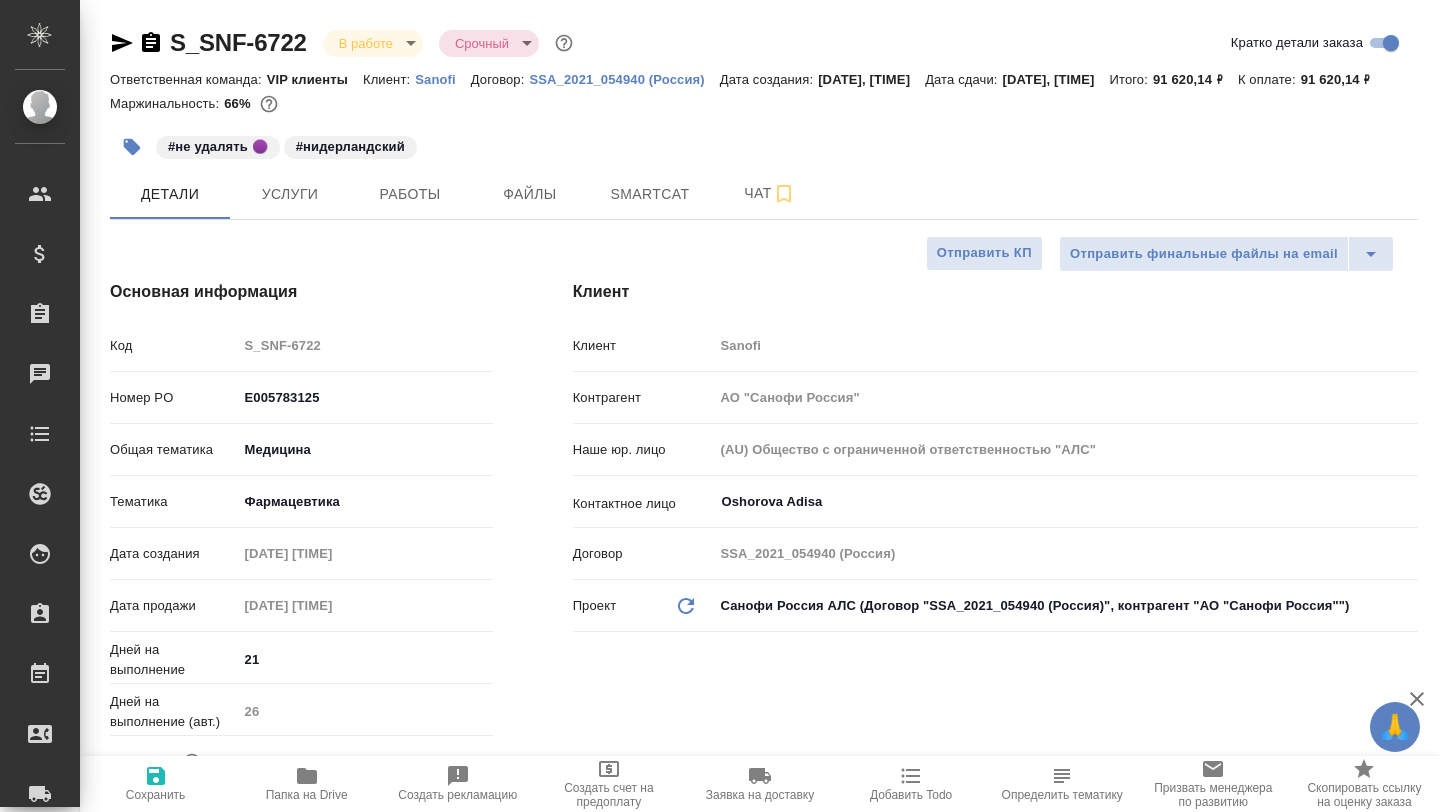 type on "x" 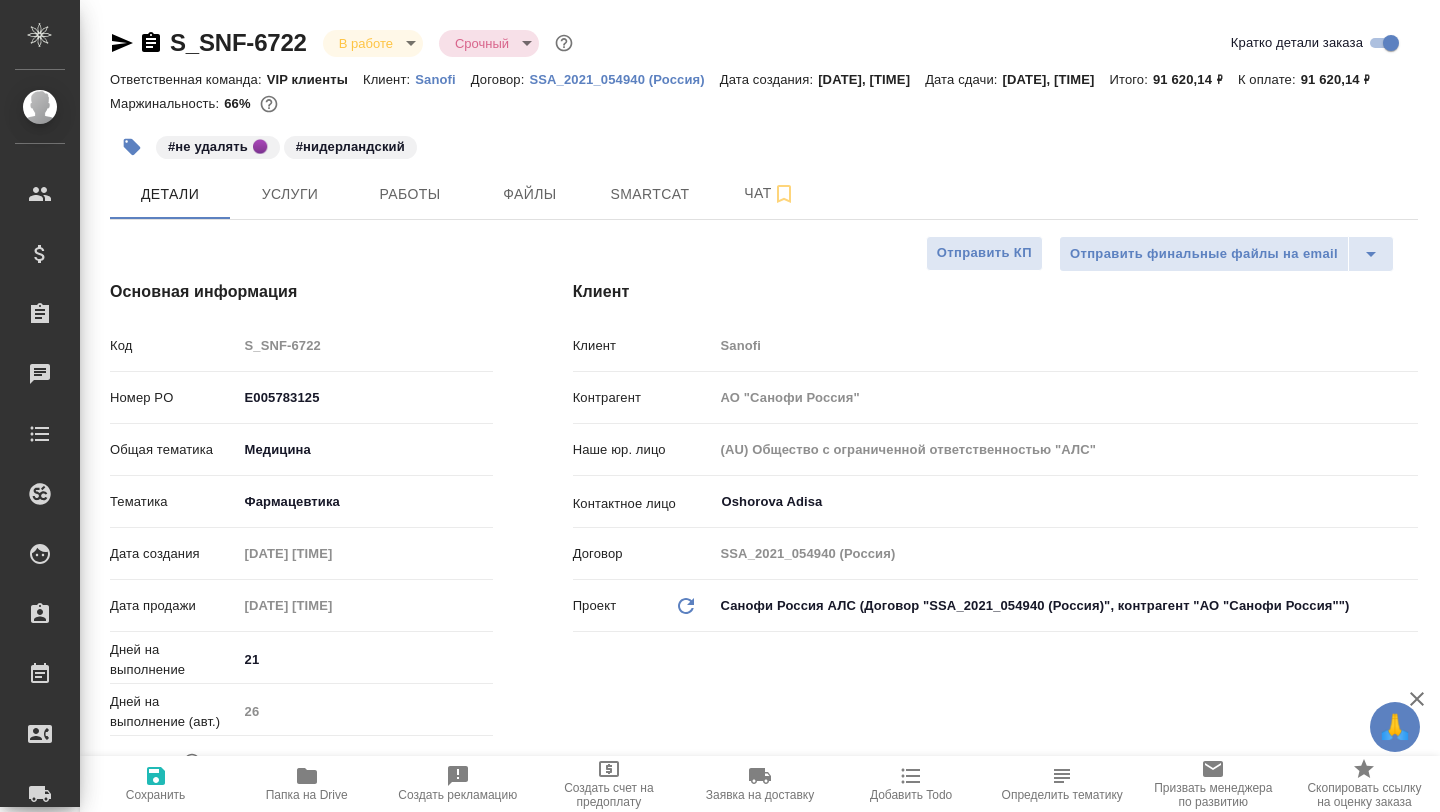 type on "x" 